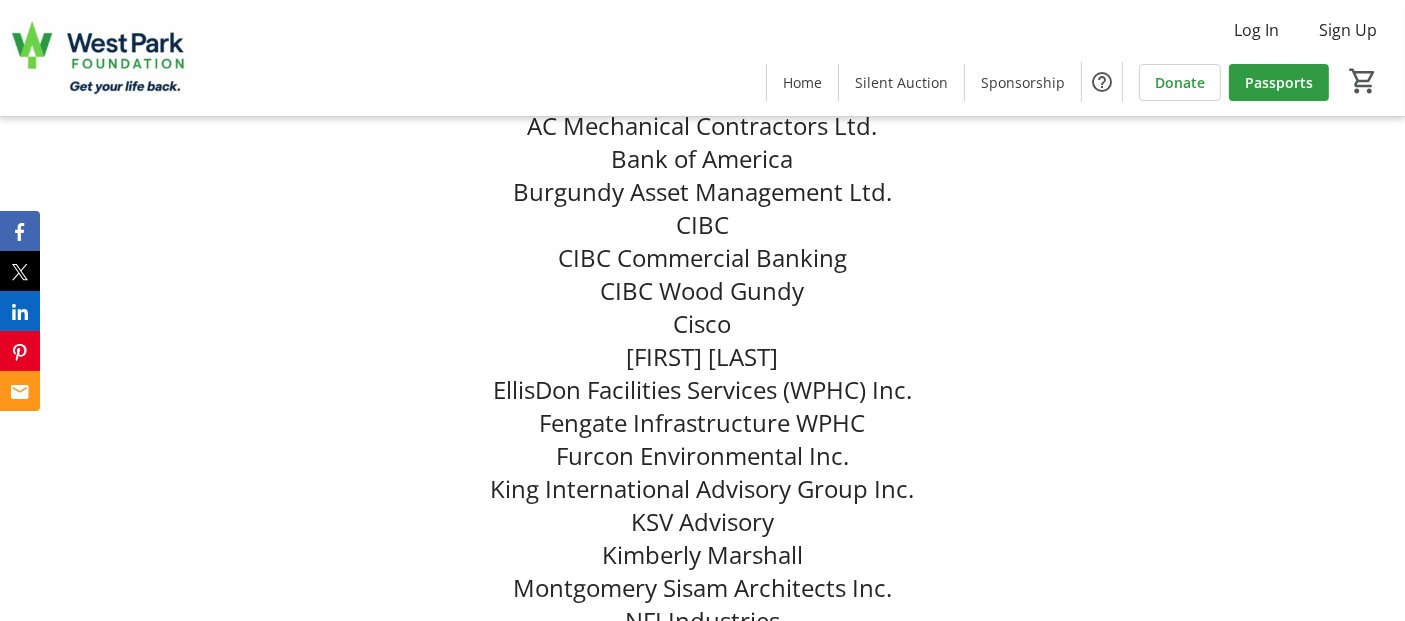 scroll, scrollTop: 7555, scrollLeft: 0, axis: vertical 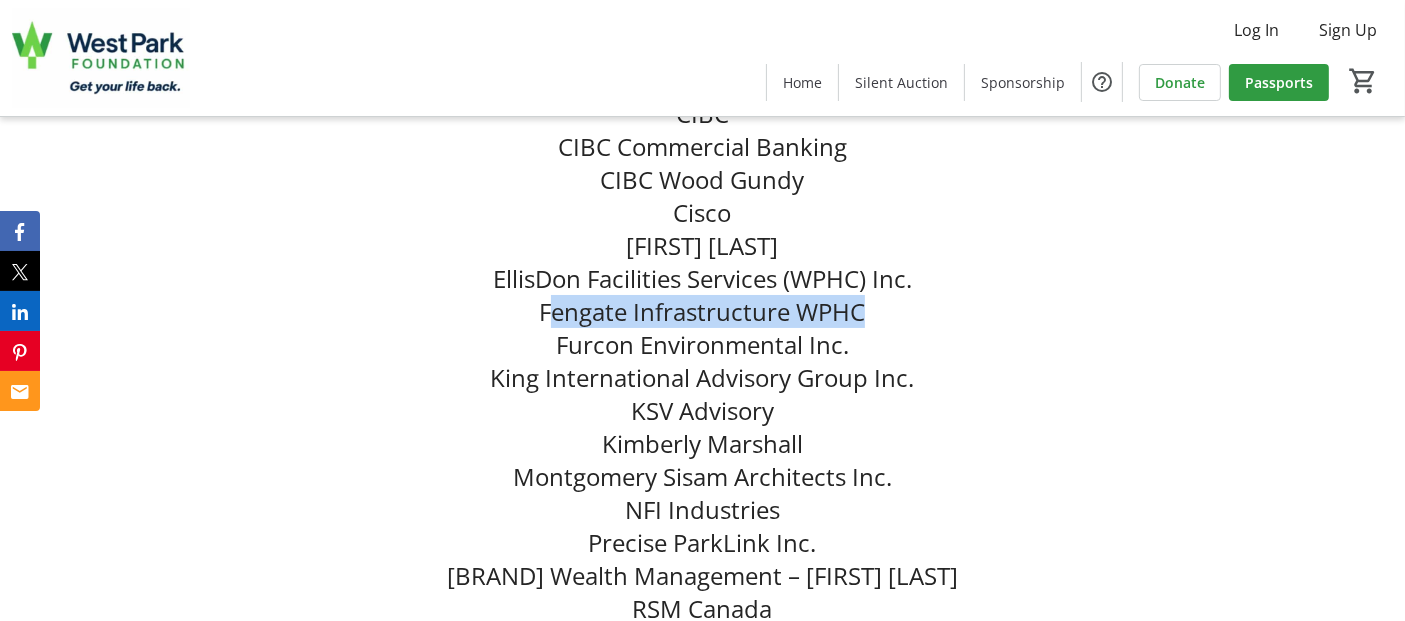 drag, startPoint x: 696, startPoint y: 304, endPoint x: 891, endPoint y: 305, distance: 195.00256 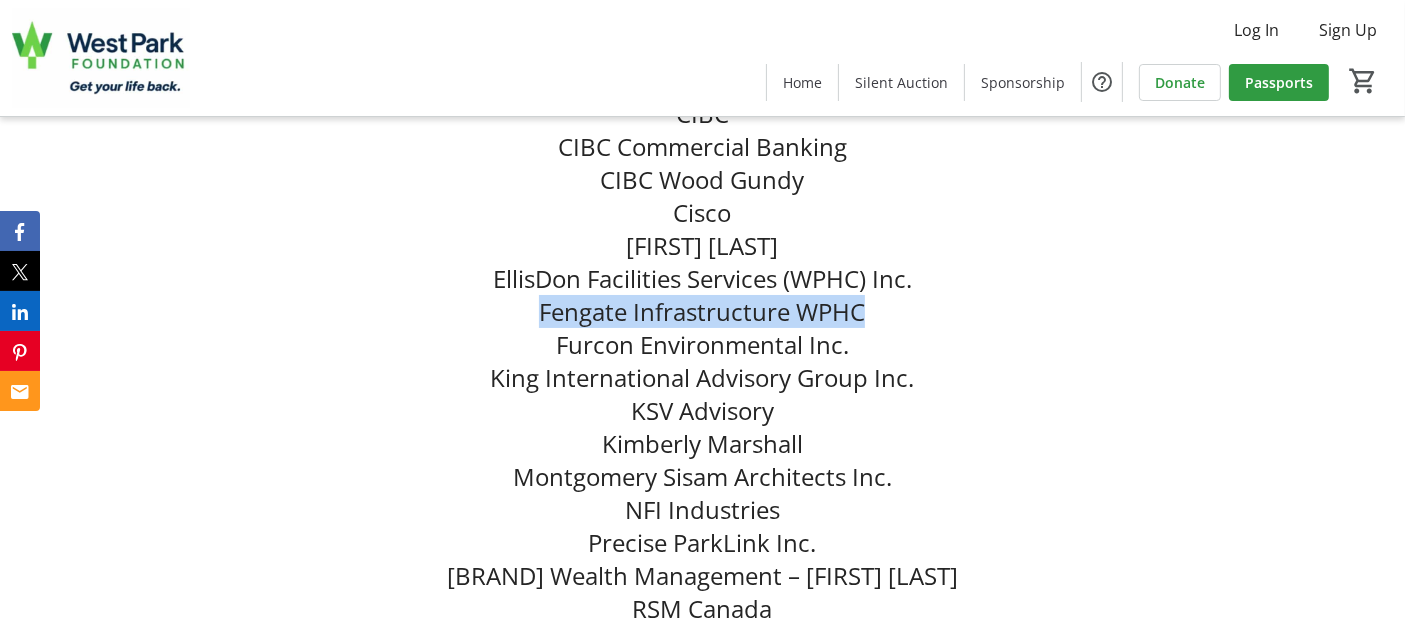 drag, startPoint x: 544, startPoint y: 311, endPoint x: 940, endPoint y: 306, distance: 396.03156 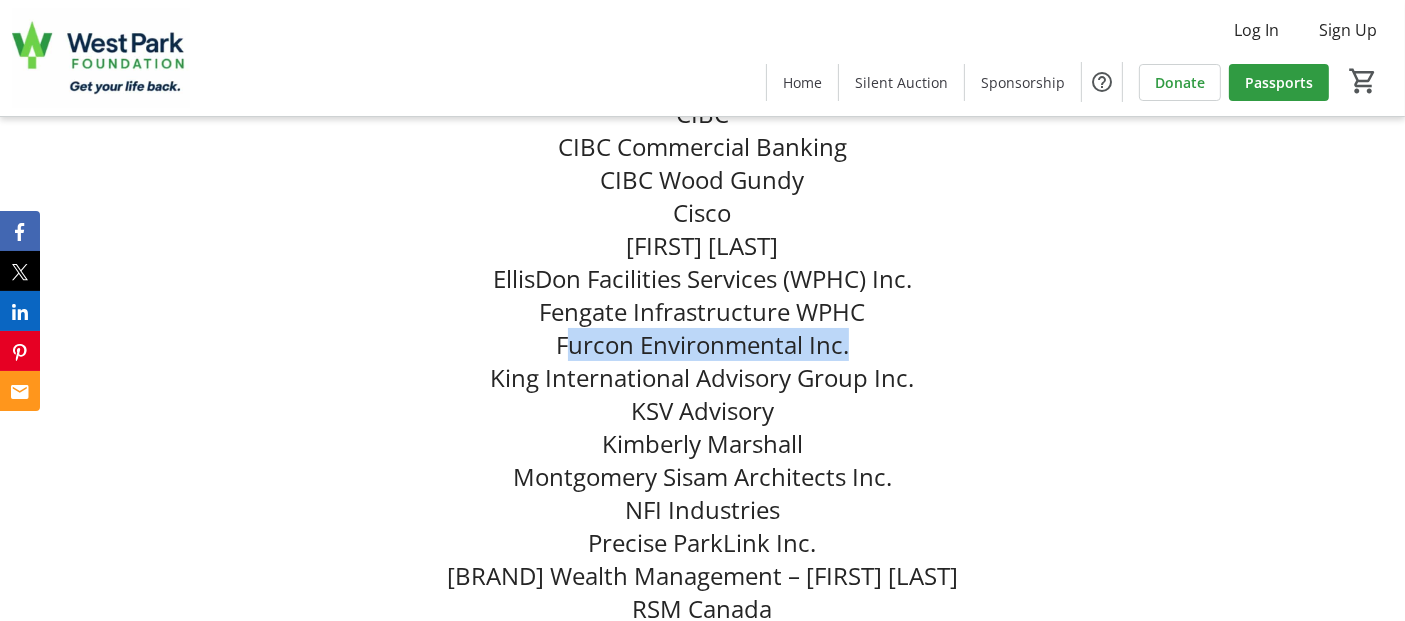drag, startPoint x: 565, startPoint y: 336, endPoint x: 880, endPoint y: 345, distance: 315.12854 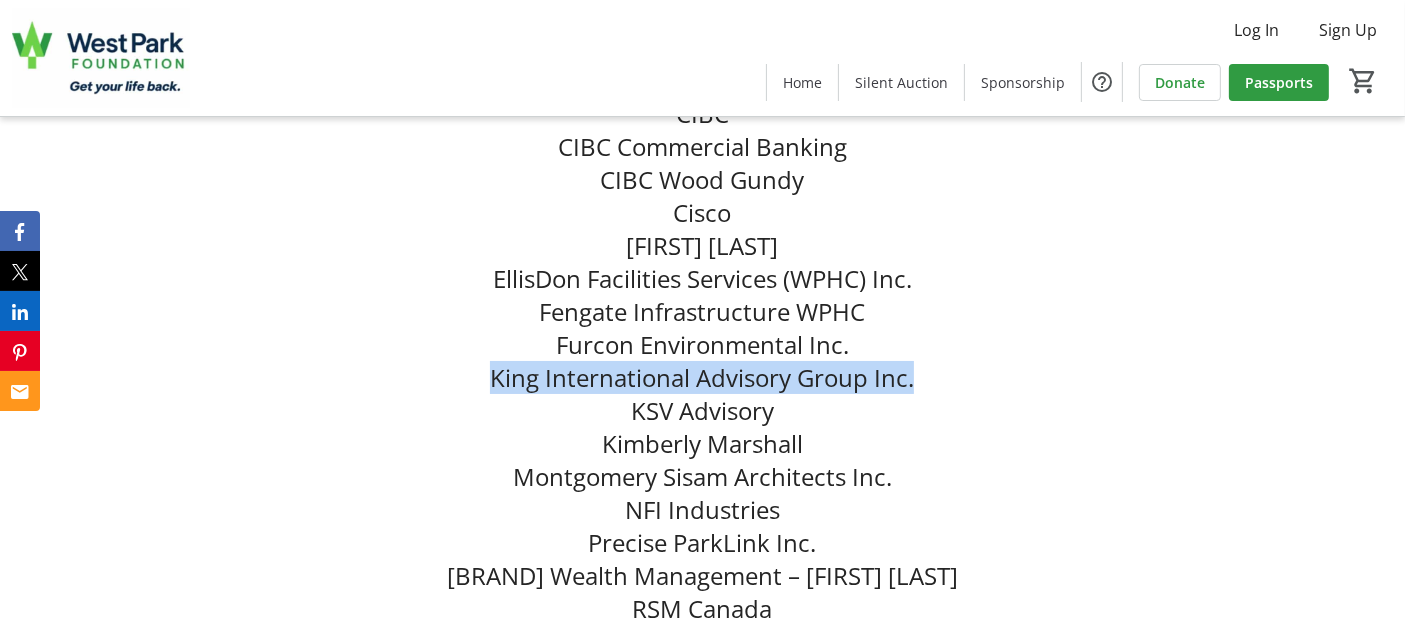 drag, startPoint x: 482, startPoint y: 375, endPoint x: 991, endPoint y: 375, distance: 509 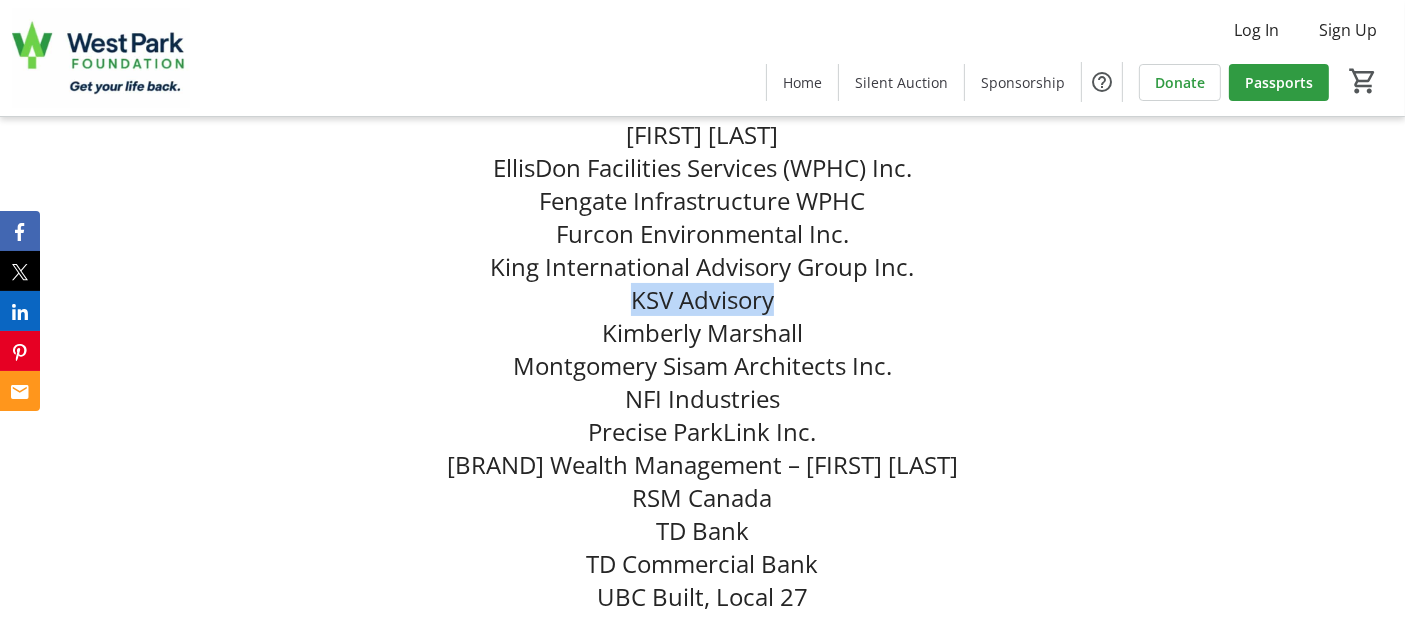 drag, startPoint x: 660, startPoint y: 291, endPoint x: 871, endPoint y: 291, distance: 211 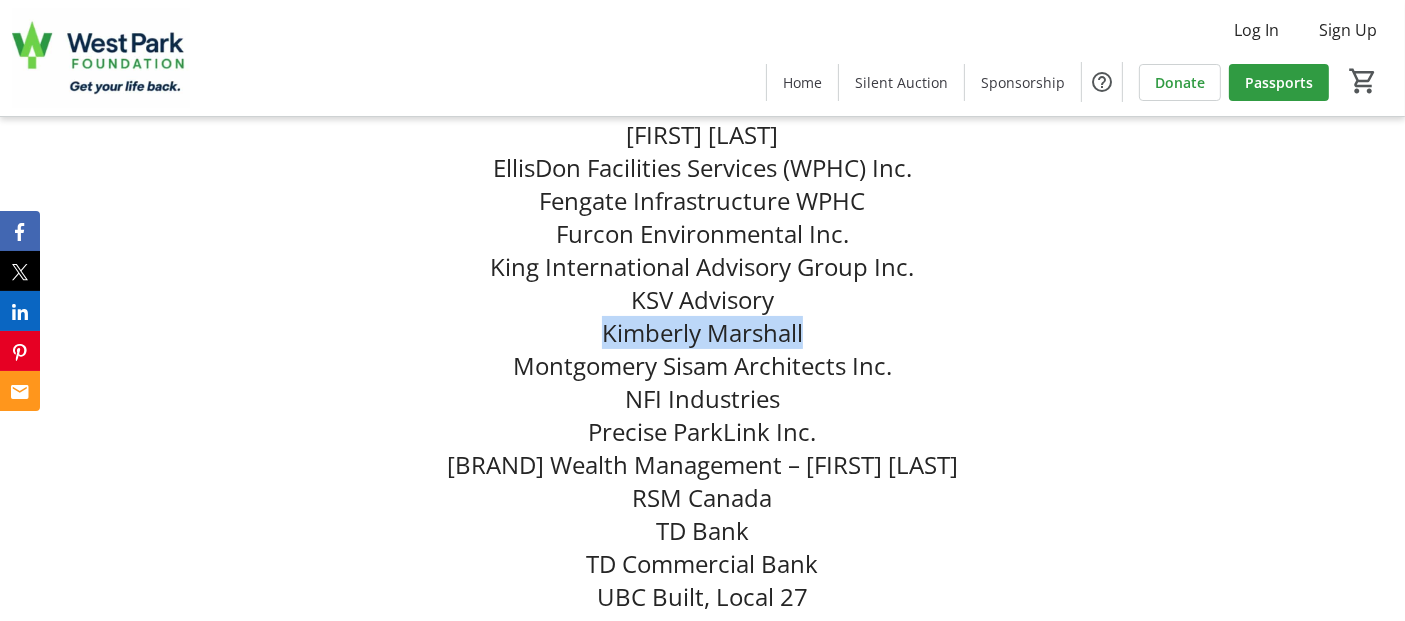 drag, startPoint x: 808, startPoint y: 328, endPoint x: 830, endPoint y: 328, distance: 22 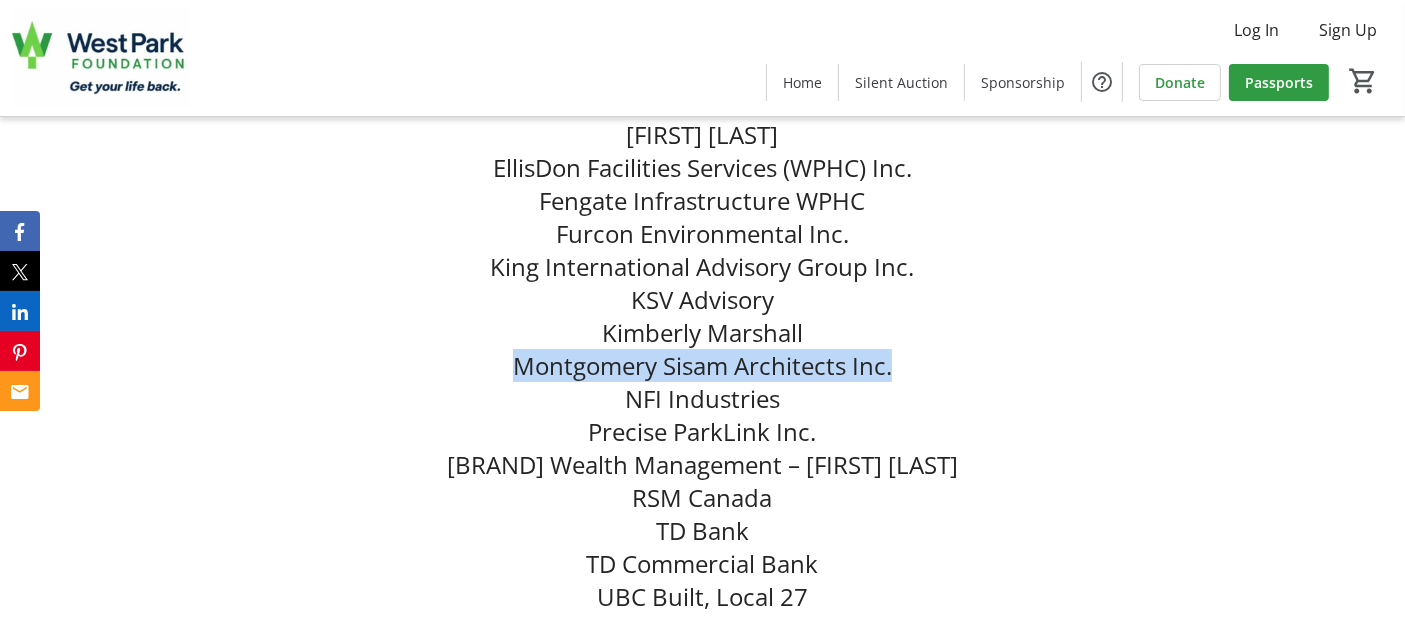 drag, startPoint x: 516, startPoint y: 364, endPoint x: 972, endPoint y: 358, distance: 456.03946 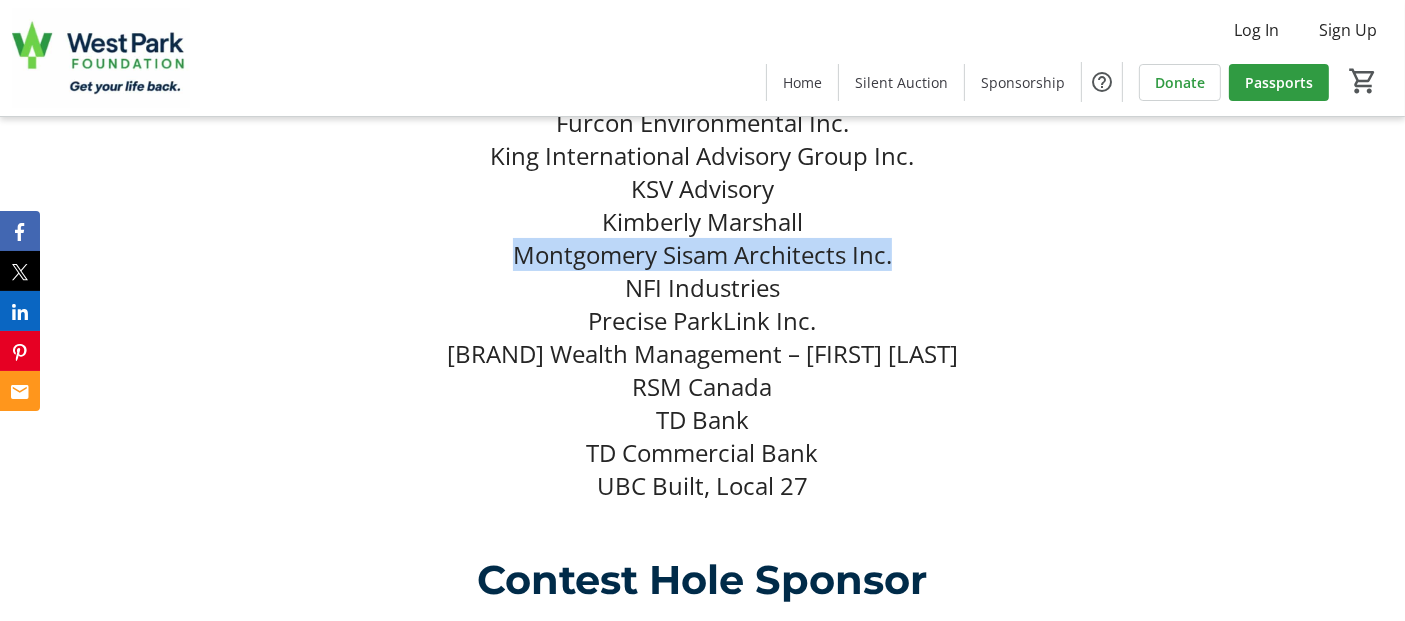 scroll, scrollTop: 7888, scrollLeft: 0, axis: vertical 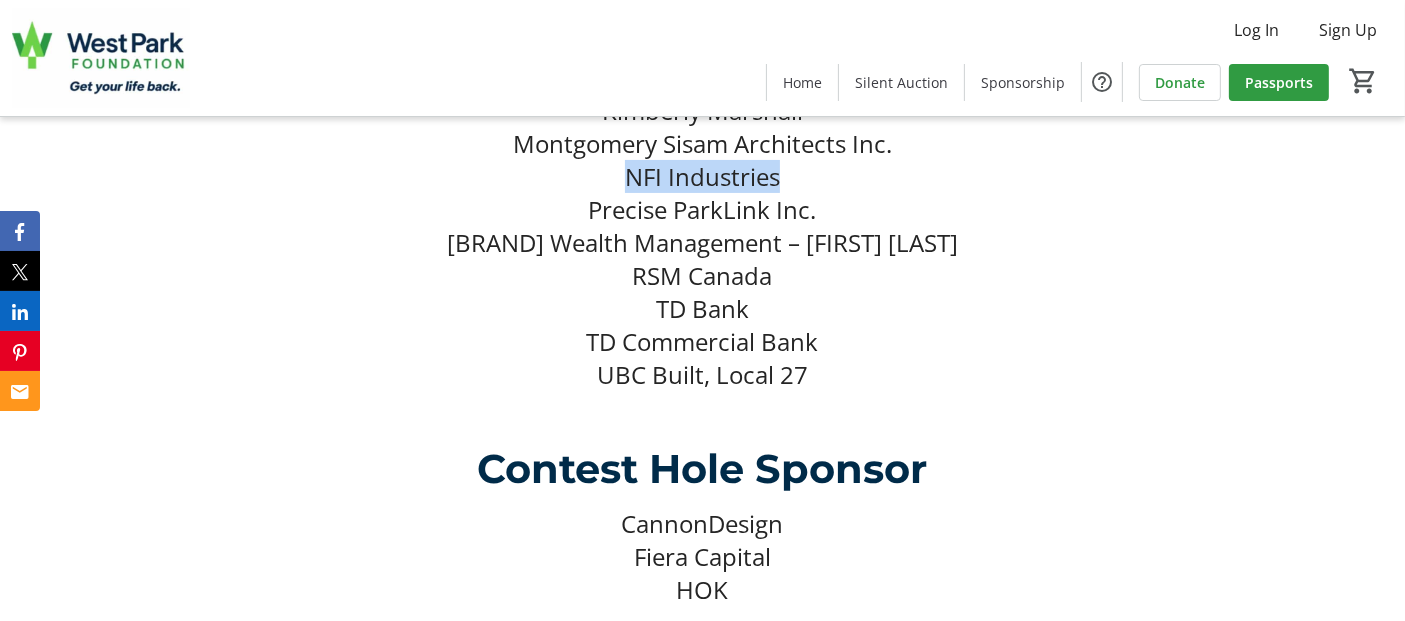 drag, startPoint x: 633, startPoint y: 161, endPoint x: 828, endPoint y: 175, distance: 195.50192 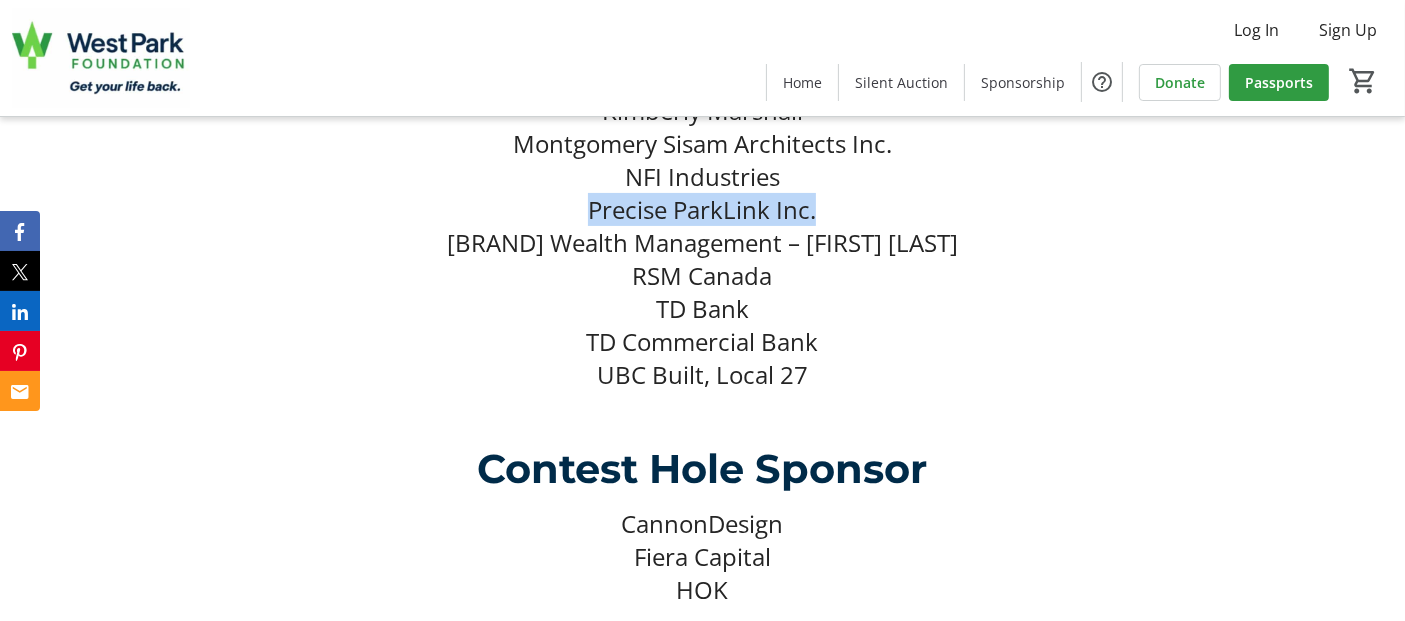 drag, startPoint x: 583, startPoint y: 201, endPoint x: 863, endPoint y: 210, distance: 280.1446 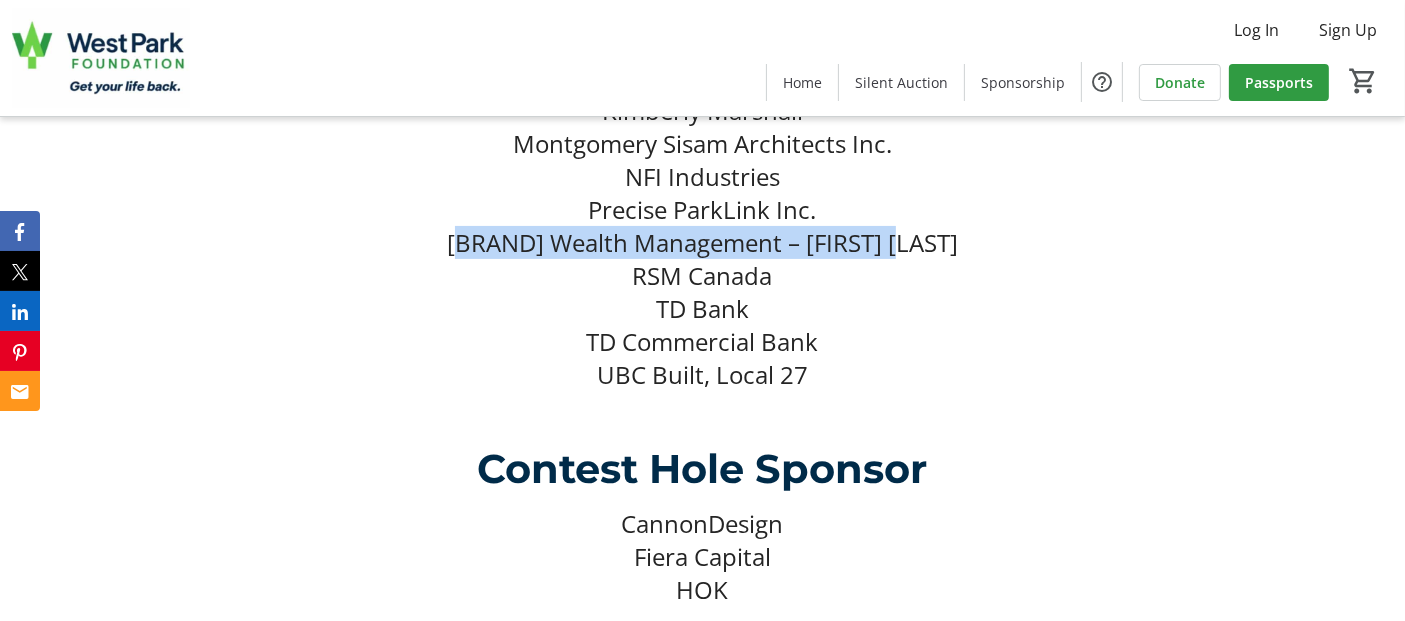 drag, startPoint x: 482, startPoint y: 229, endPoint x: 1021, endPoint y: 227, distance: 539.0037 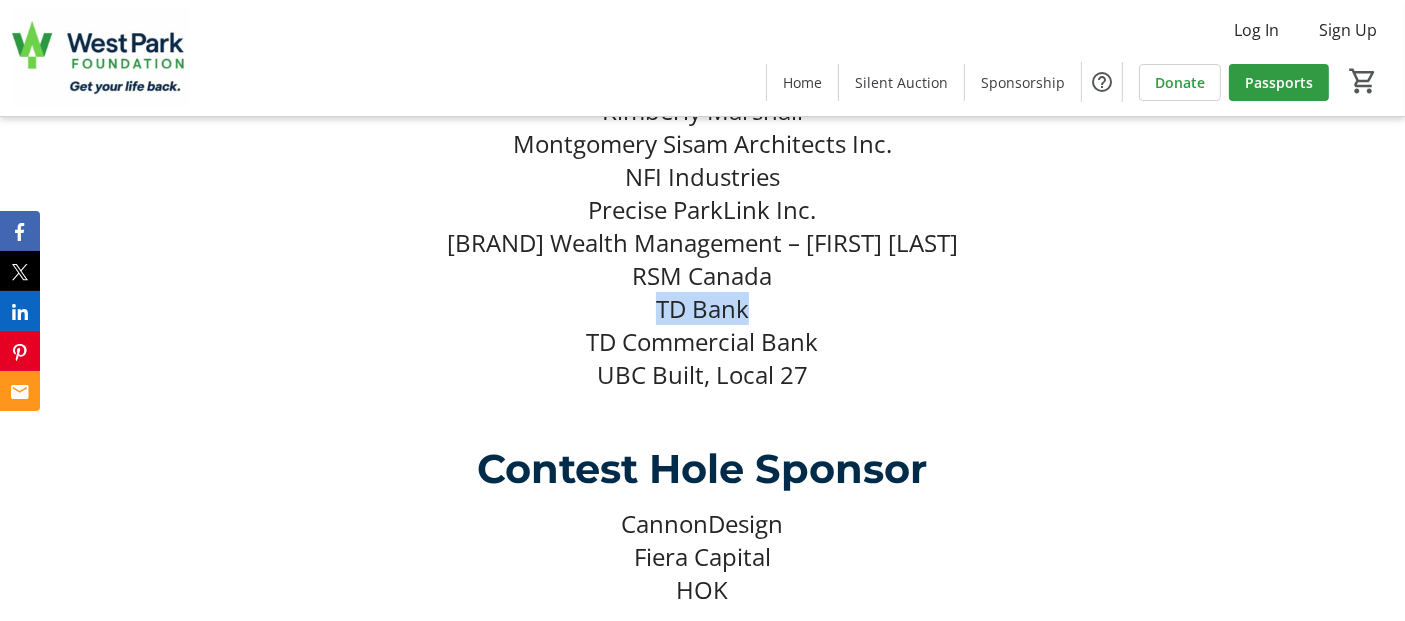 drag, startPoint x: 654, startPoint y: 292, endPoint x: 786, endPoint y: 292, distance: 132 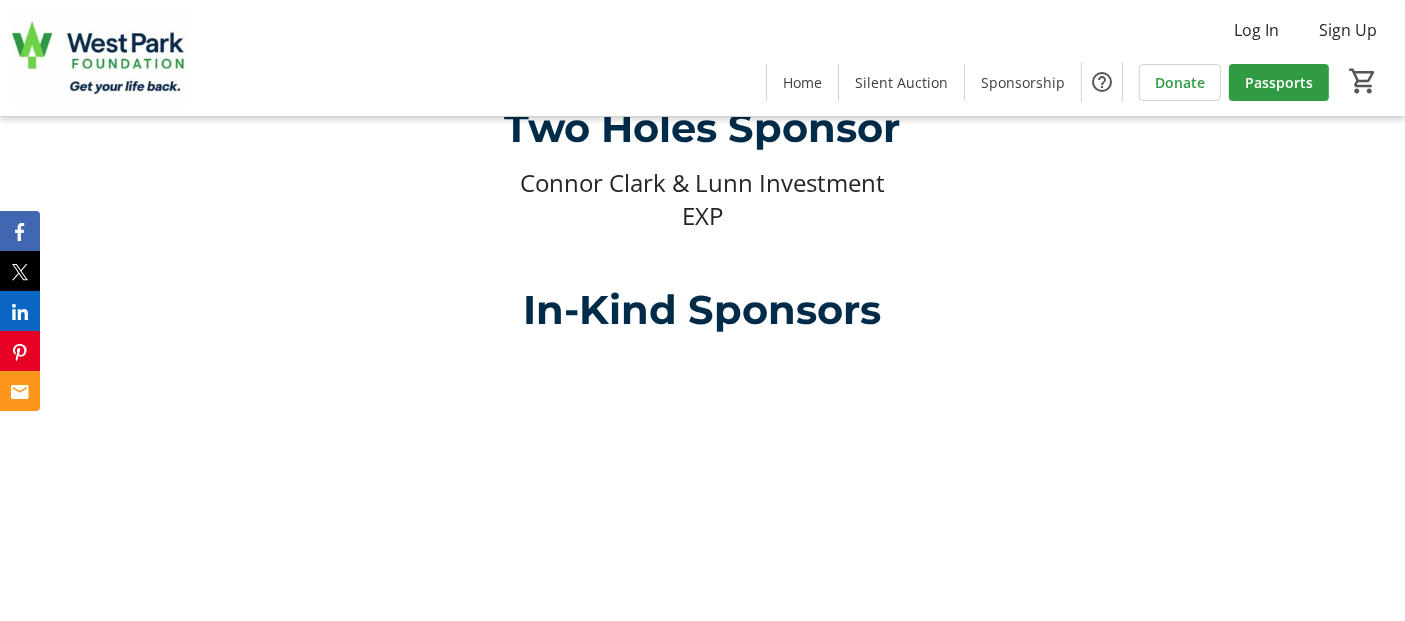 scroll, scrollTop: 8333, scrollLeft: 0, axis: vertical 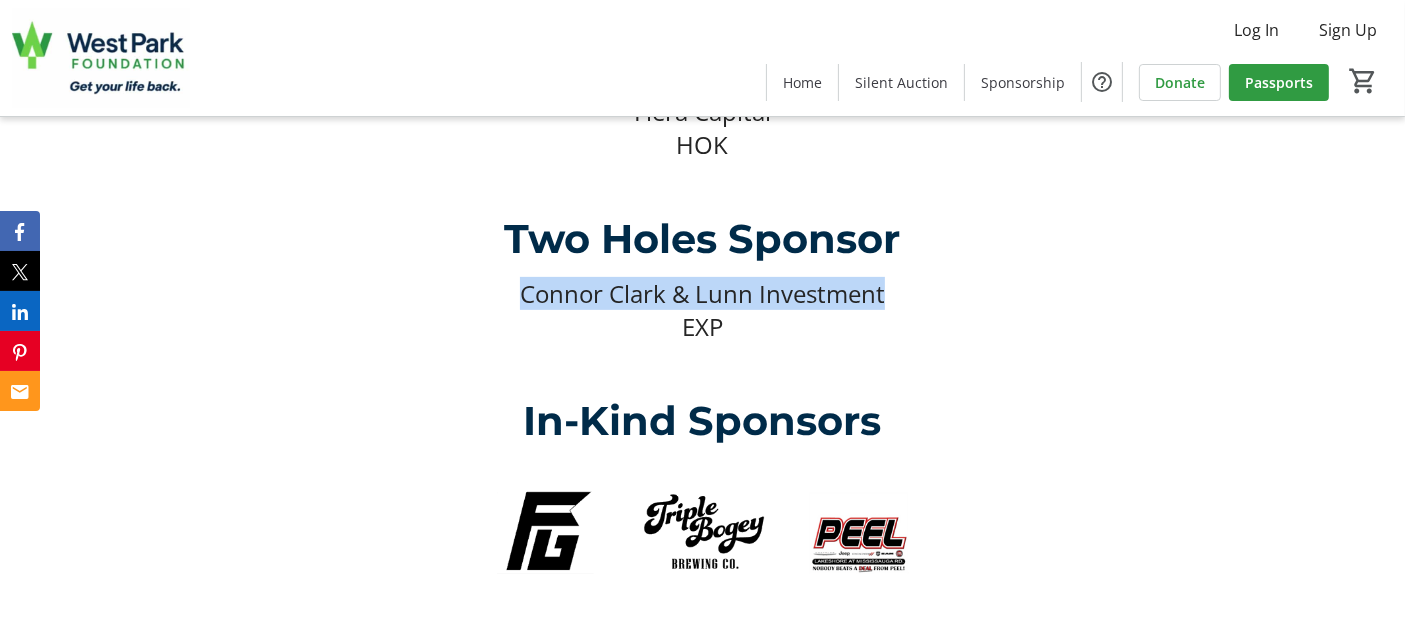 drag, startPoint x: 525, startPoint y: 287, endPoint x: 948, endPoint y: 287, distance: 423 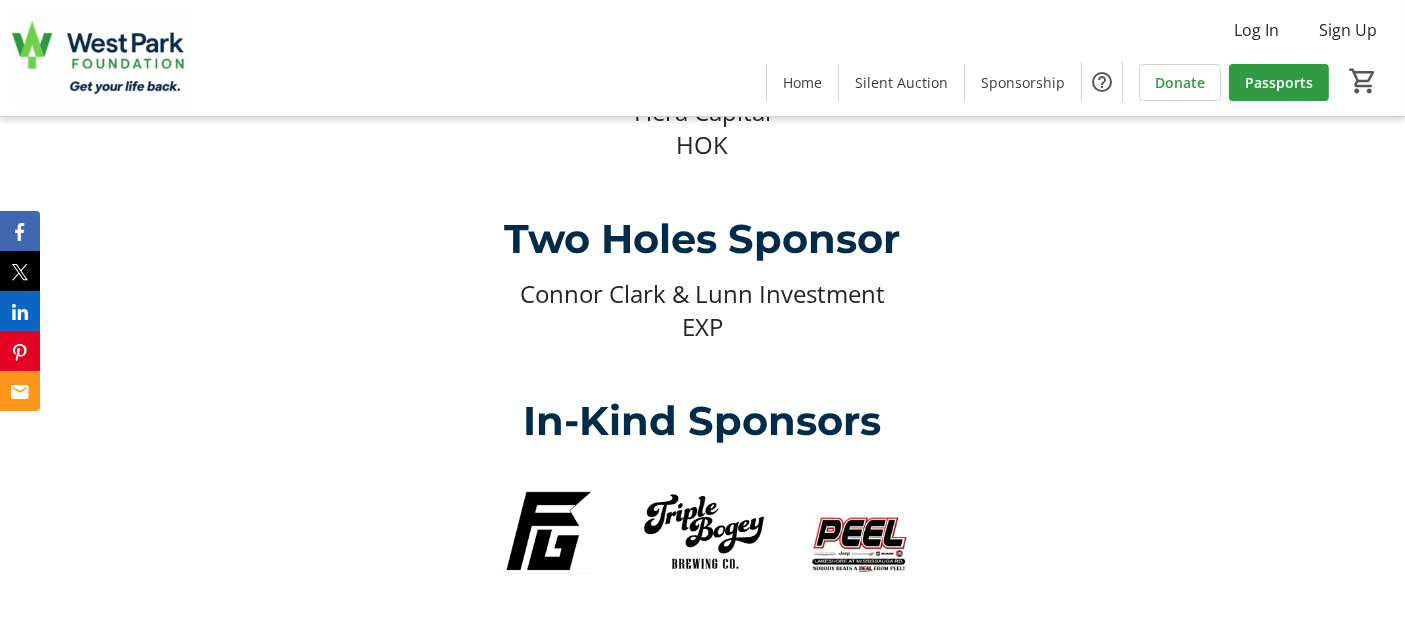 click on "EXP" at bounding box center [702, 326] 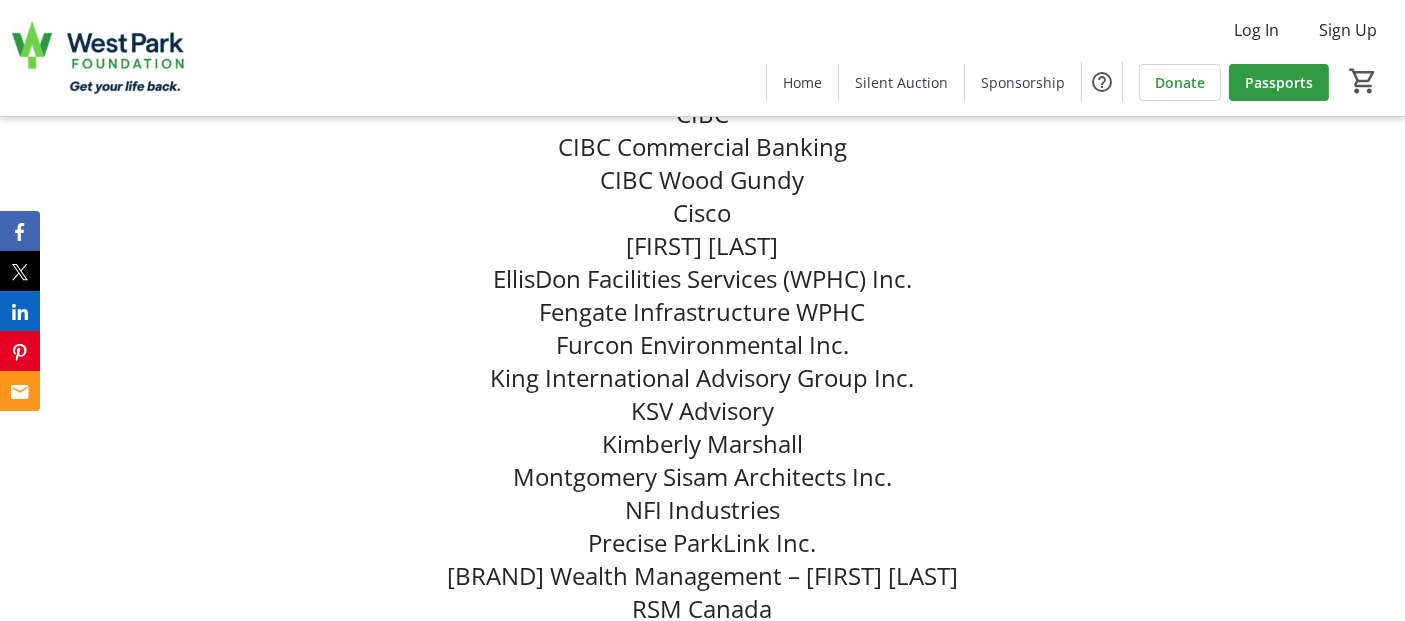 scroll, scrollTop: 7777, scrollLeft: 0, axis: vertical 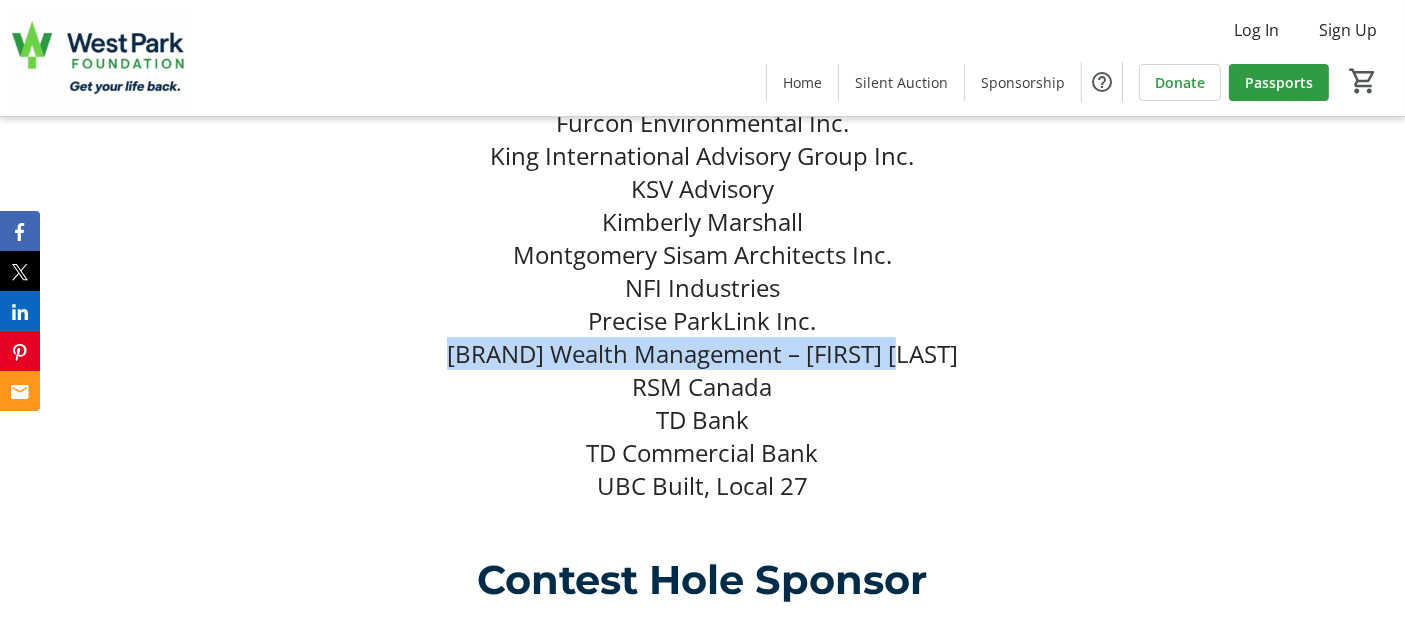 drag, startPoint x: 472, startPoint y: 341, endPoint x: 1019, endPoint y: 350, distance: 547.07404 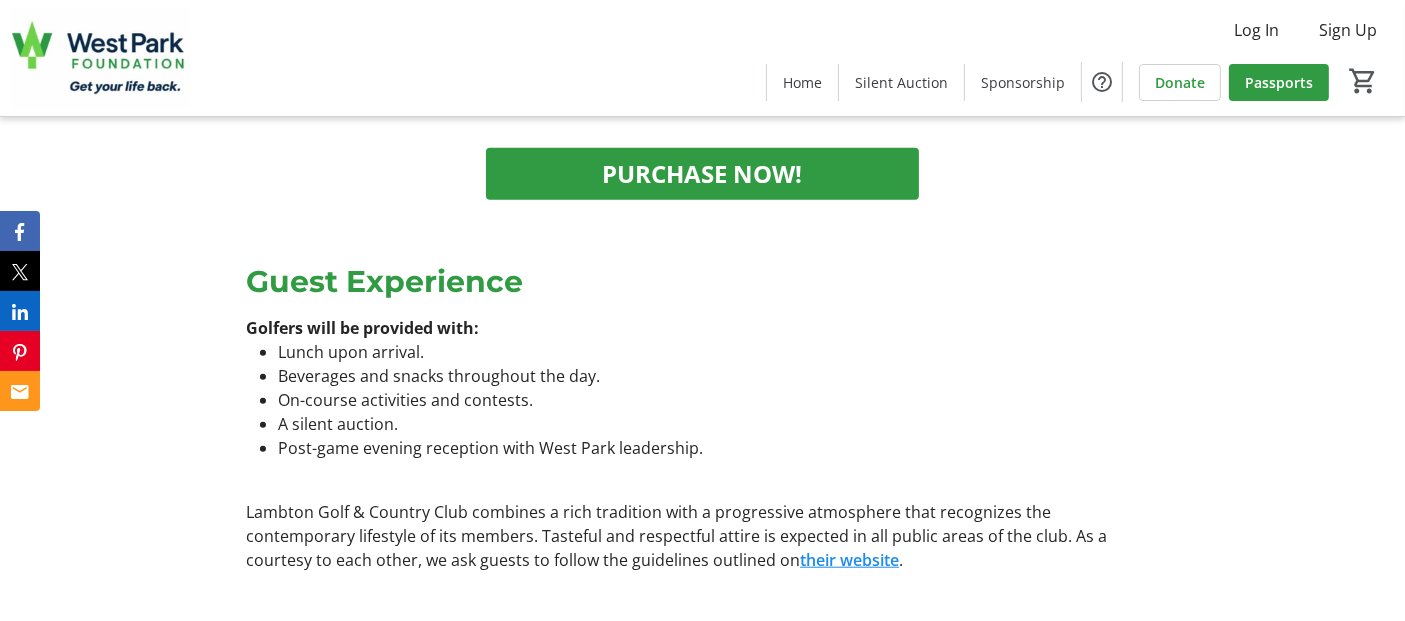 scroll, scrollTop: 1888, scrollLeft: 0, axis: vertical 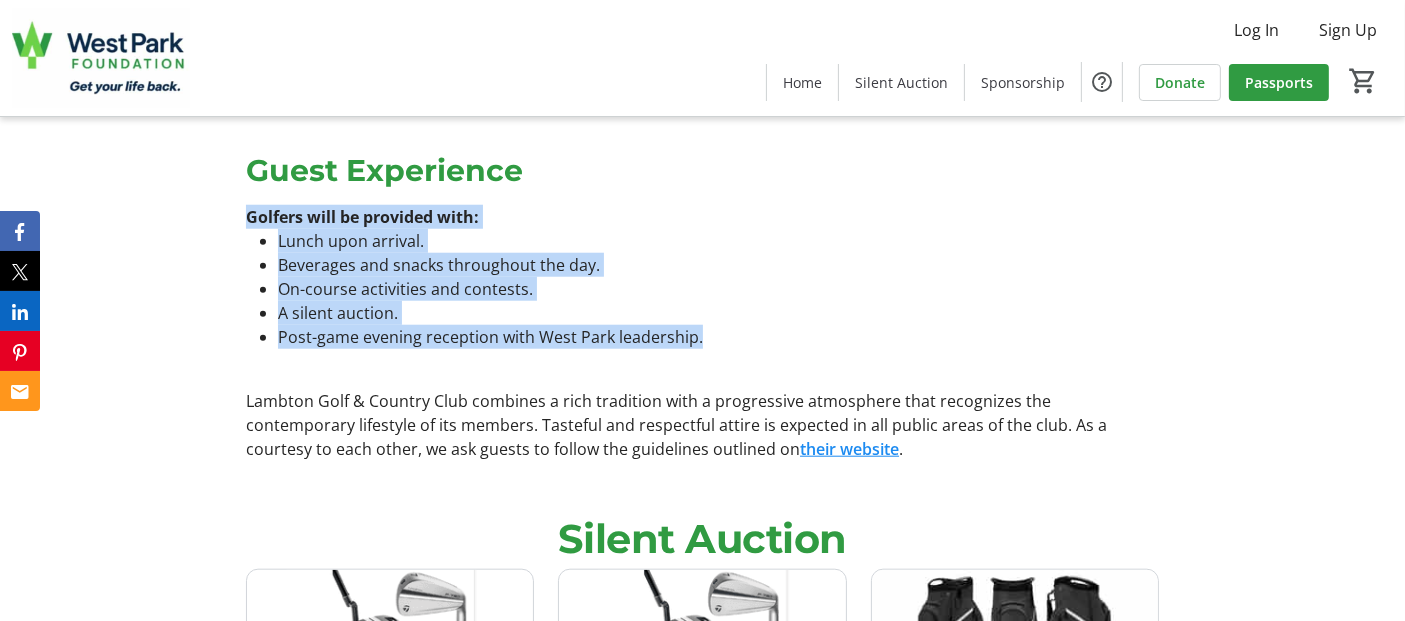 drag, startPoint x: 240, startPoint y: 214, endPoint x: 793, endPoint y: 331, distance: 565.2415 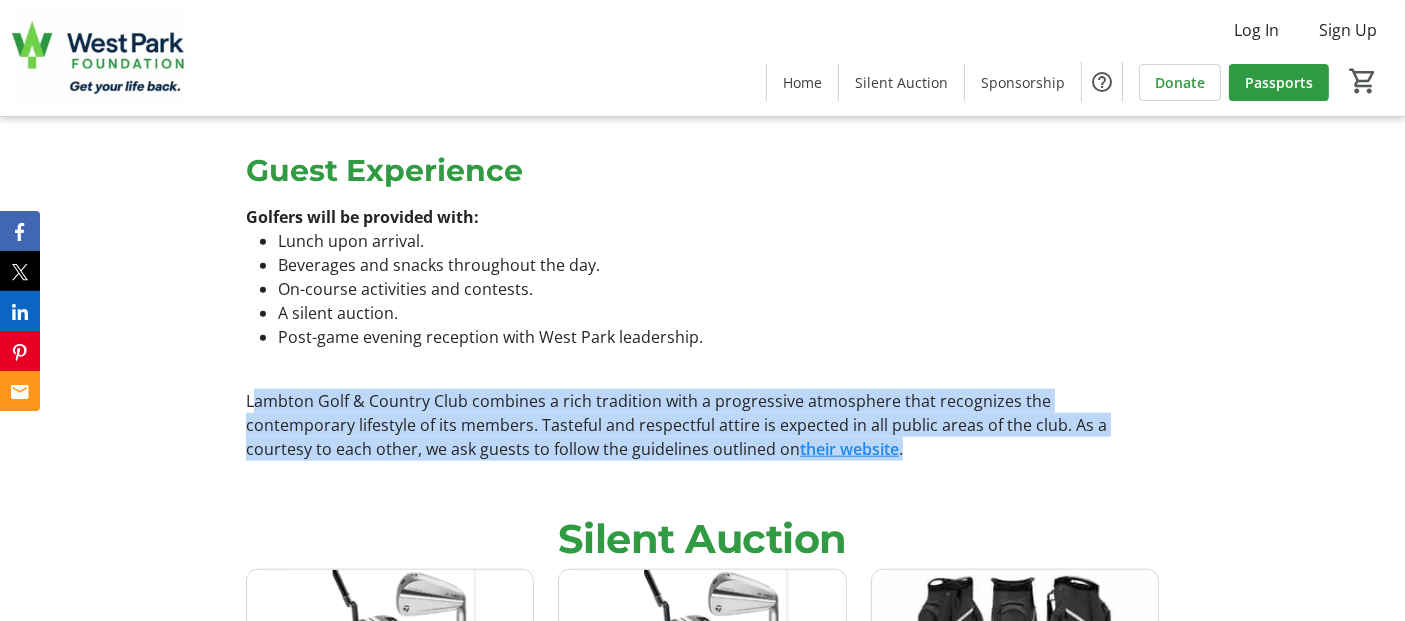 drag, startPoint x: 250, startPoint y: 396, endPoint x: 1130, endPoint y: 443, distance: 881.2542 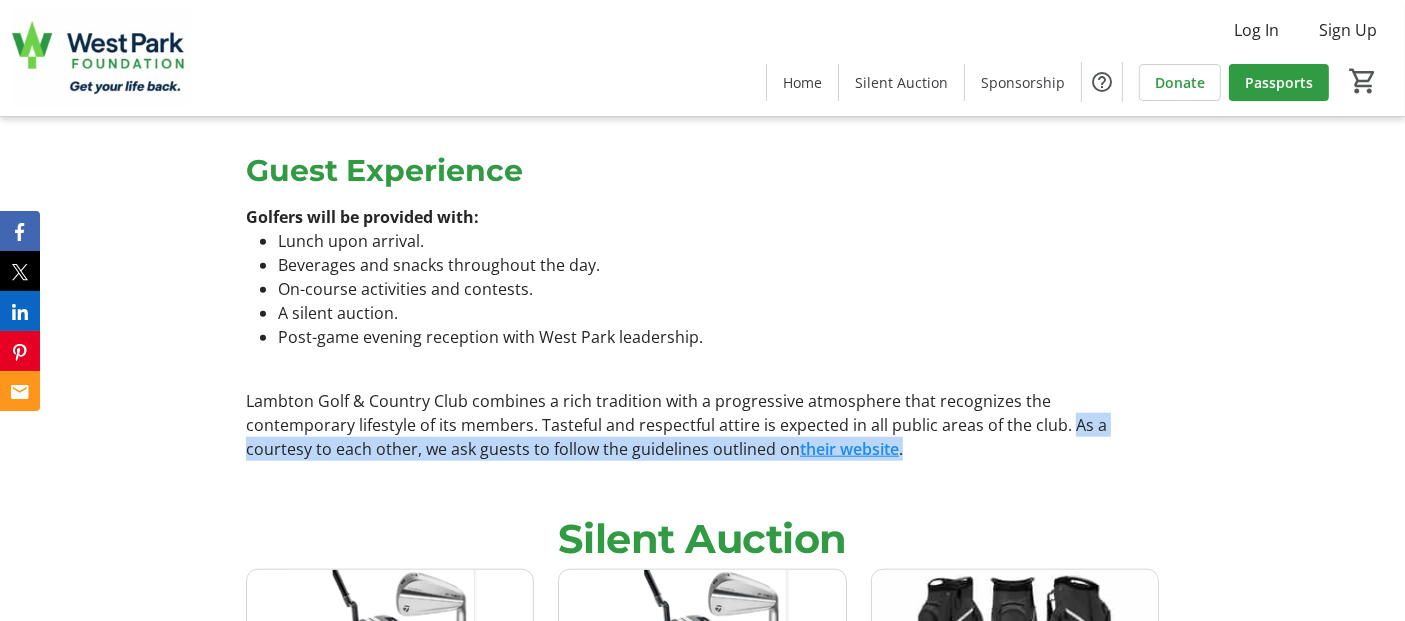 drag, startPoint x: 955, startPoint y: 424, endPoint x: 954, endPoint y: 435, distance: 11.045361 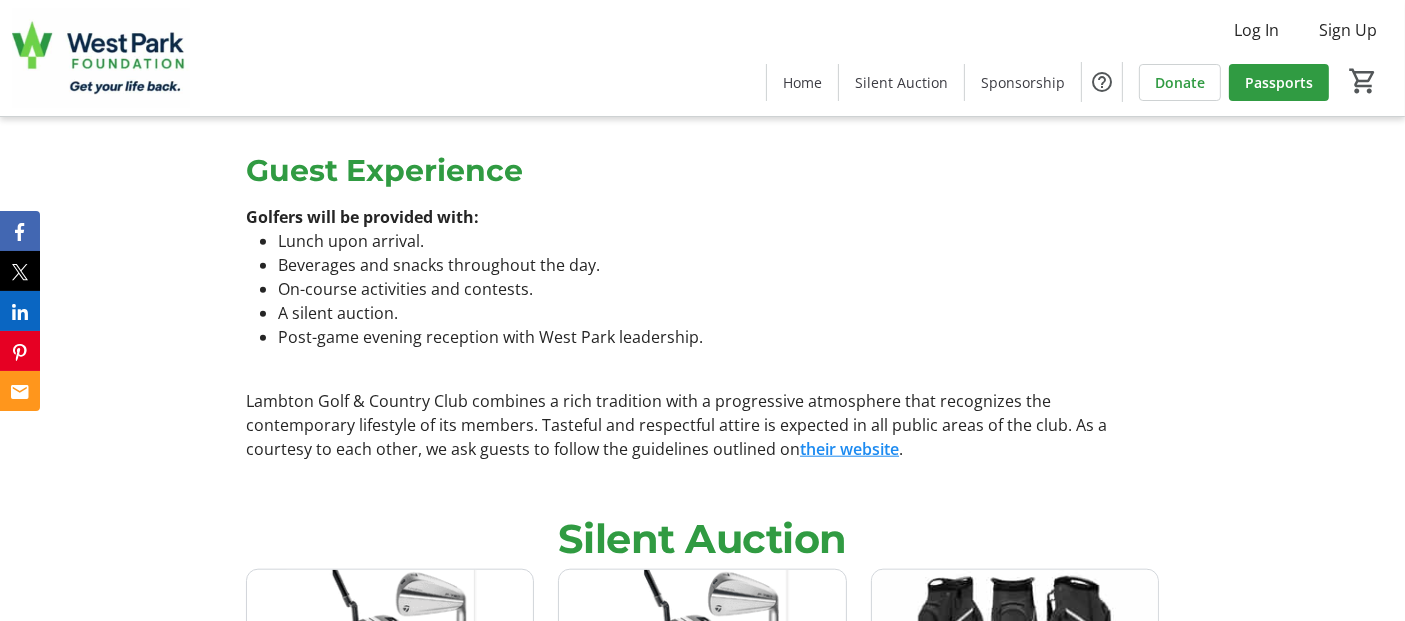click on "Lambton Golf & Country Club combines a rich tradition with a progressive atmosphere that recognizes the contemporary lifestyle of its members. Tasteful and respectful attire is expected in all public areas of the club. As a courtesy to each other, we ask guests to follow the guidelines outlined on  their website ." at bounding box center [702, 425] 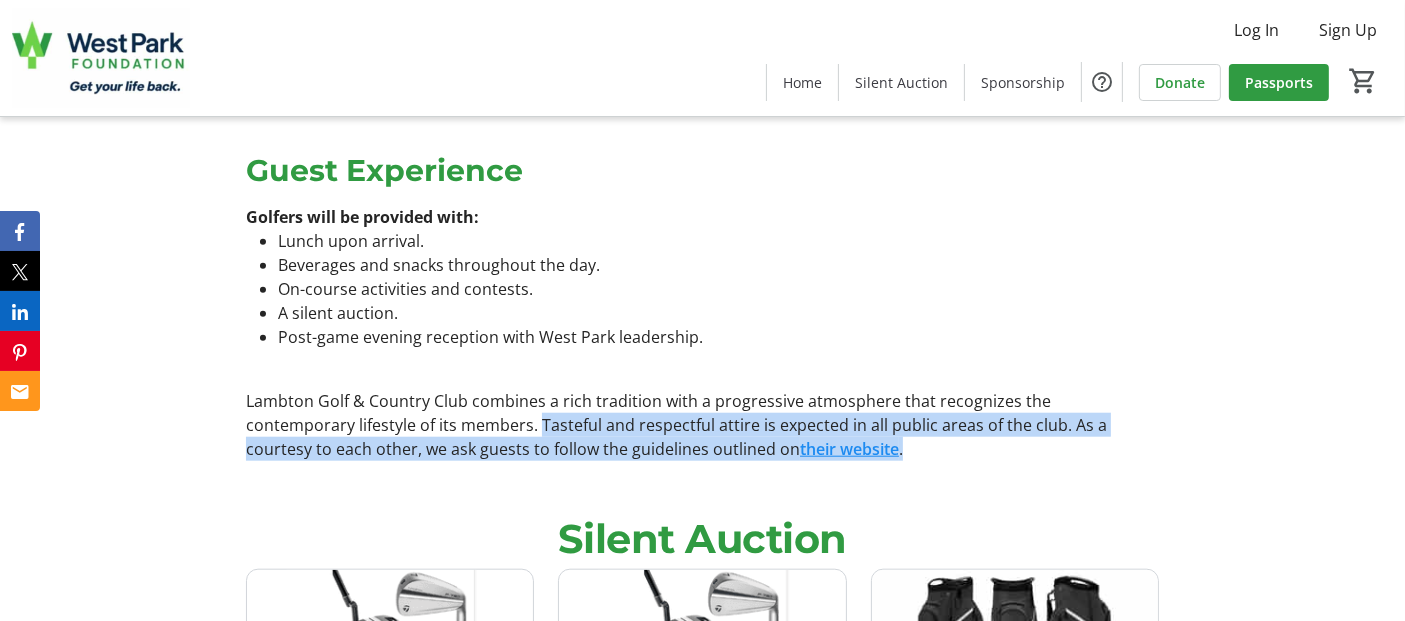 drag, startPoint x: 428, startPoint y: 418, endPoint x: 805, endPoint y: 447, distance: 378.11374 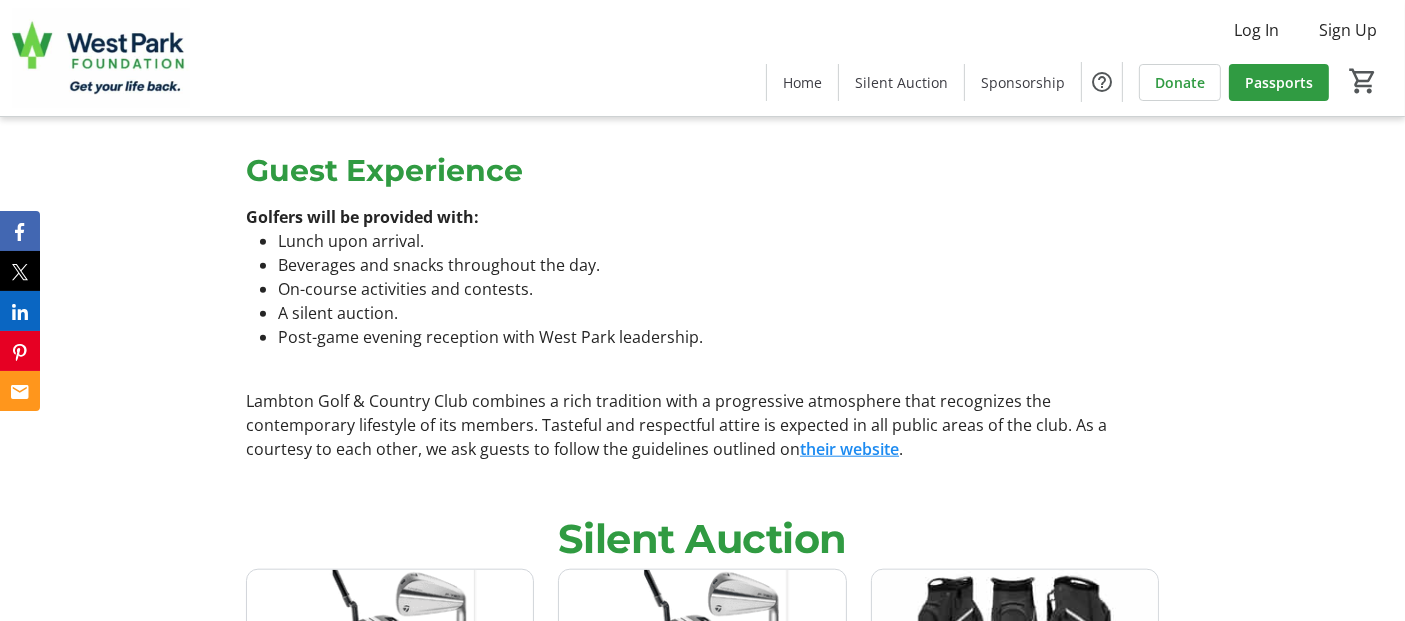 drag, startPoint x: 600, startPoint y: 441, endPoint x: 336, endPoint y: 399, distance: 267.32004 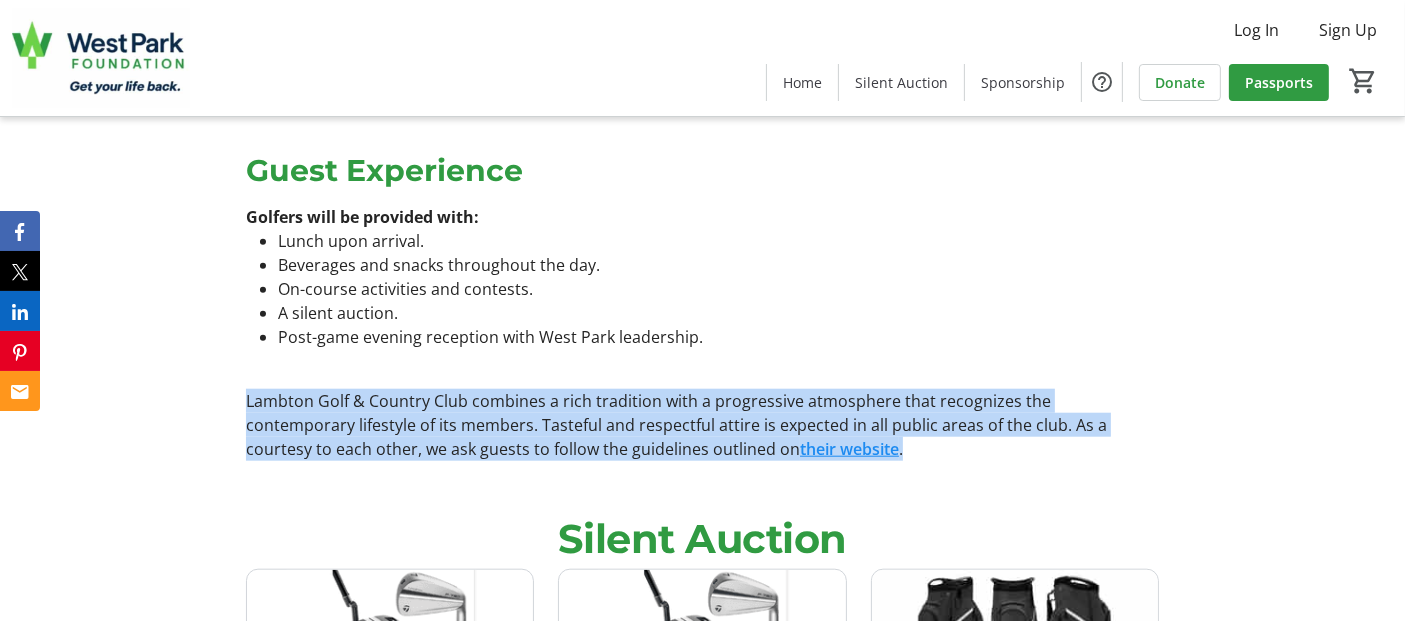 drag, startPoint x: 244, startPoint y: 398, endPoint x: 1017, endPoint y: 449, distance: 774.6806 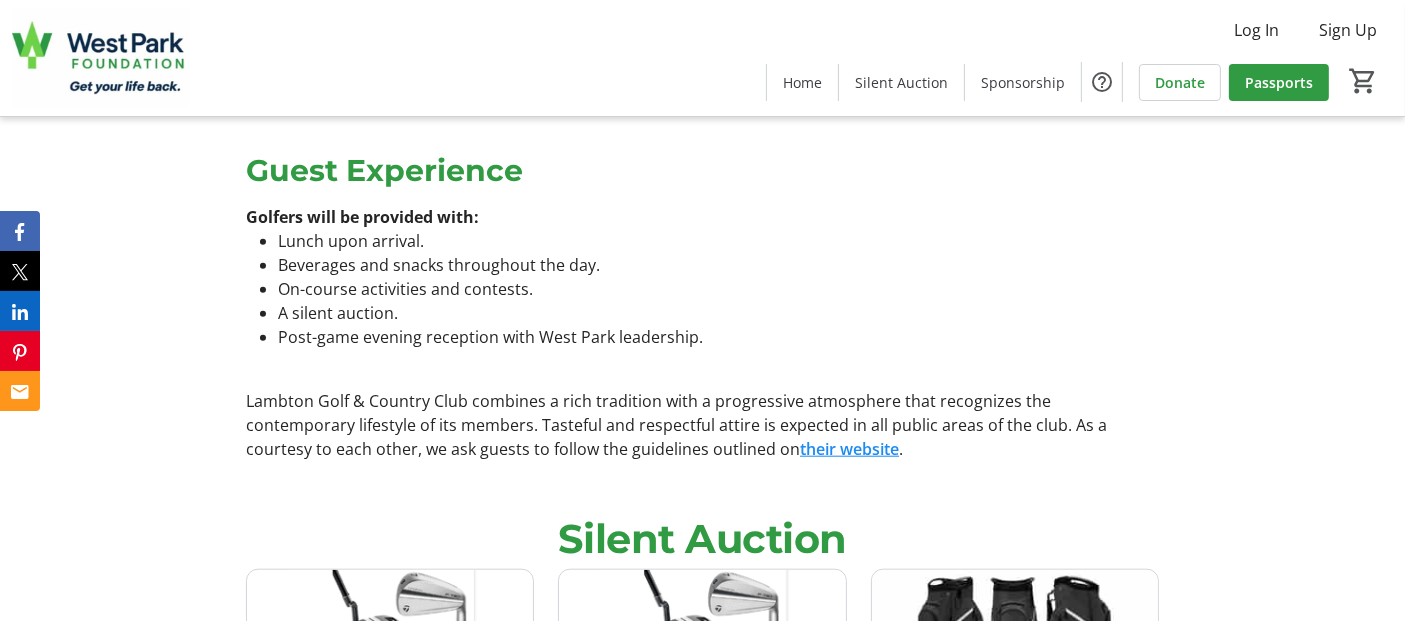 click at bounding box center (702, 377) 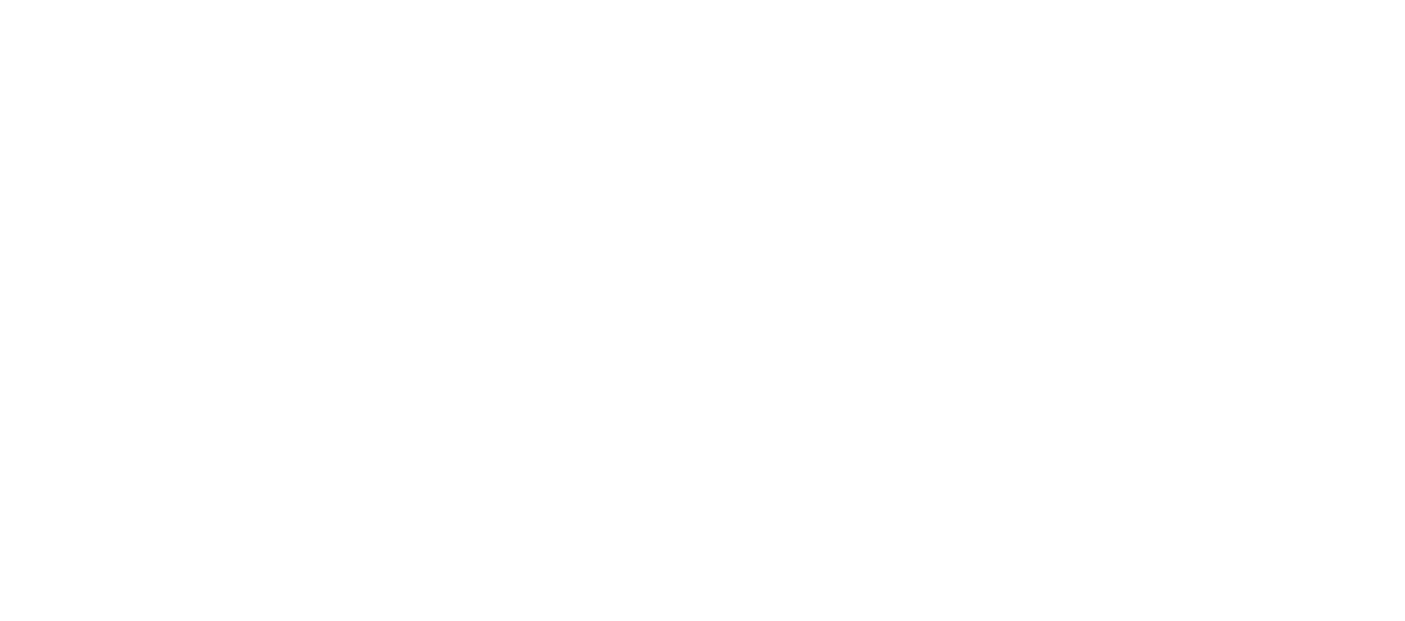 scroll, scrollTop: 0, scrollLeft: 0, axis: both 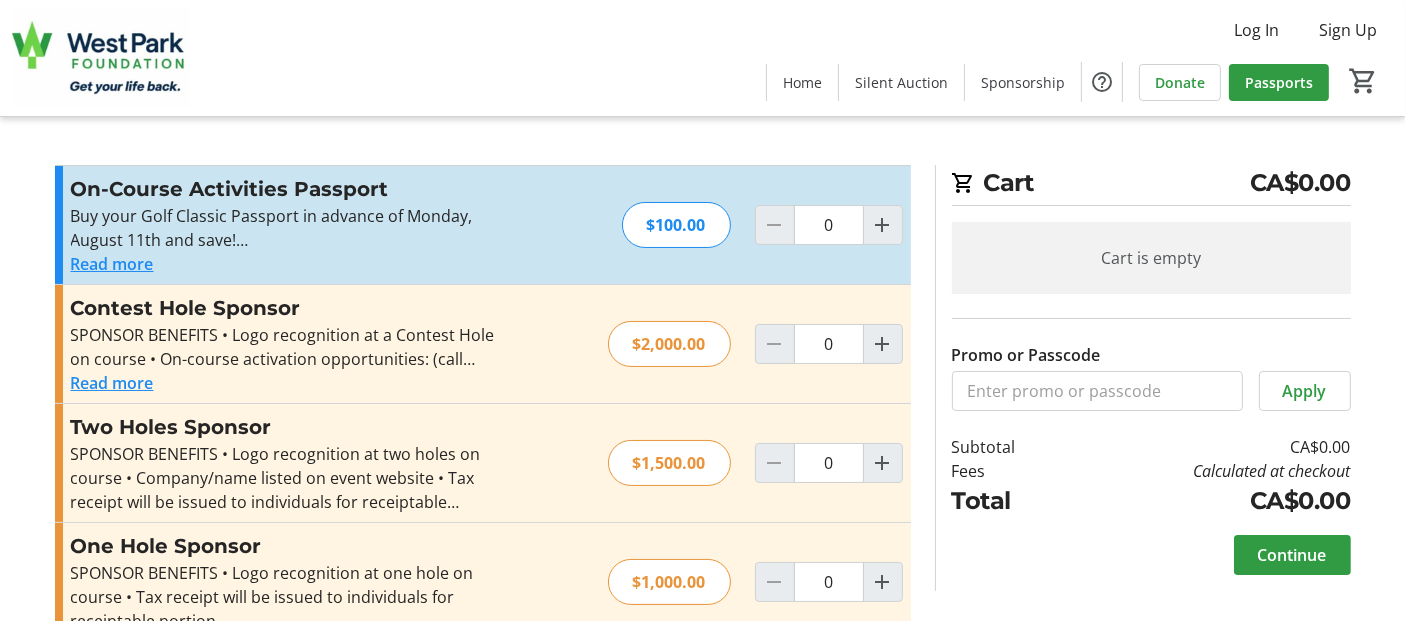 click on "Read more" 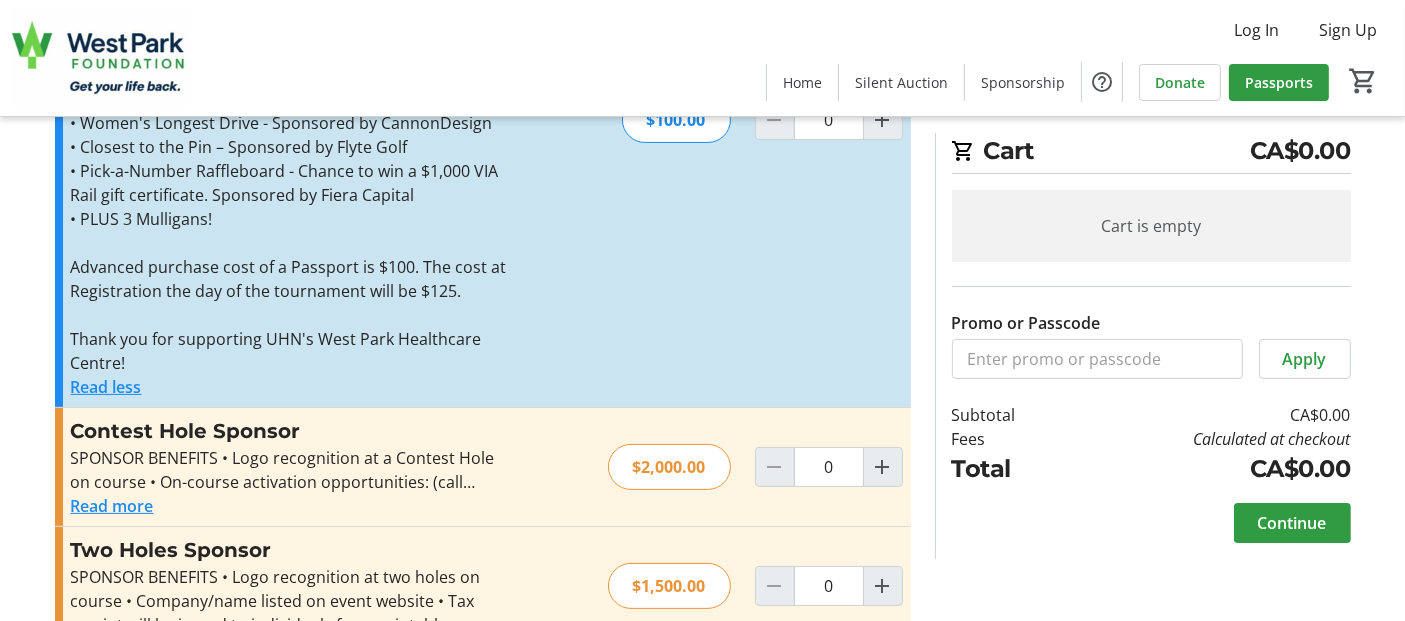 scroll, scrollTop: 0, scrollLeft: 0, axis: both 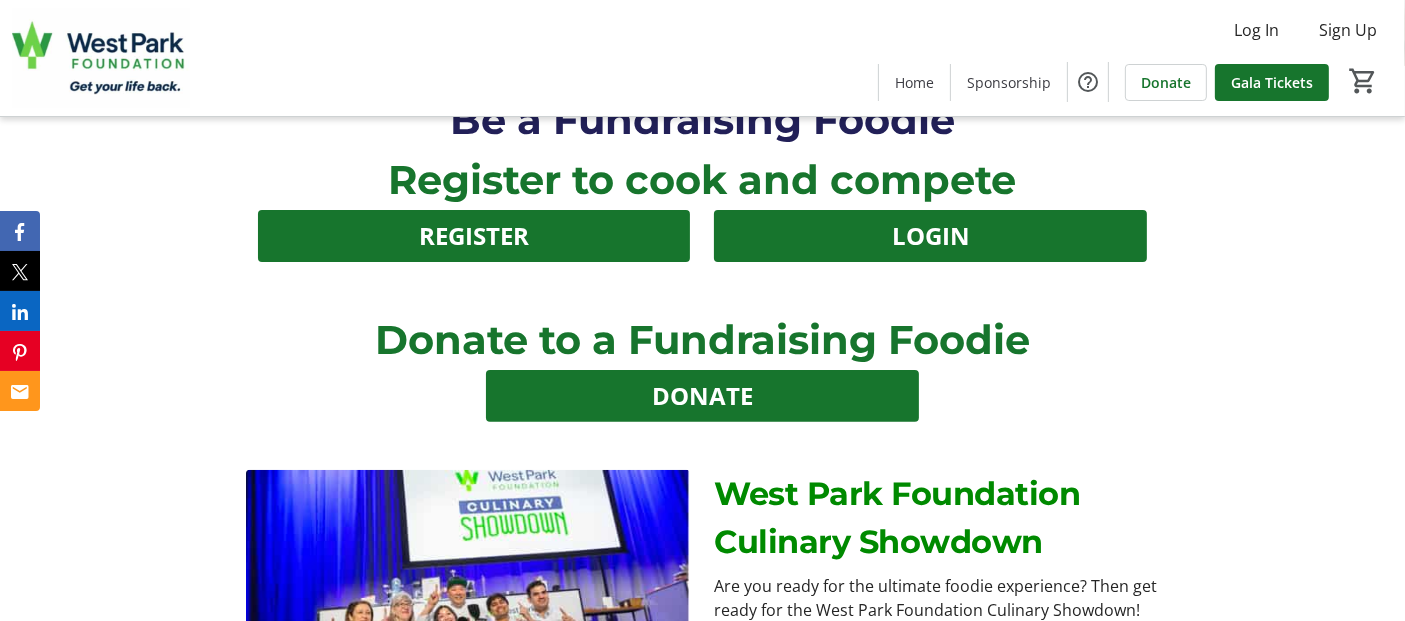 click on "Be a Fundraising Foodie  Register to cook and compete  REGISTER   LOGIN" at bounding box center [702, 176] 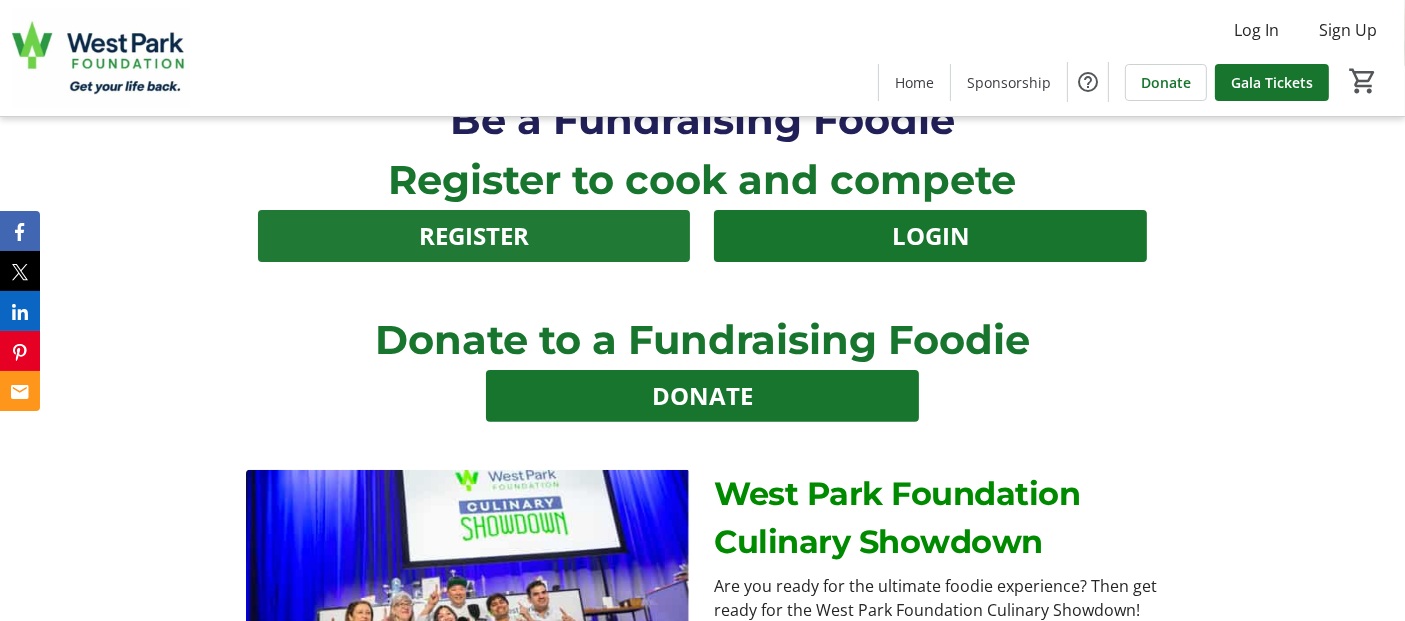 click at bounding box center (474, 236) 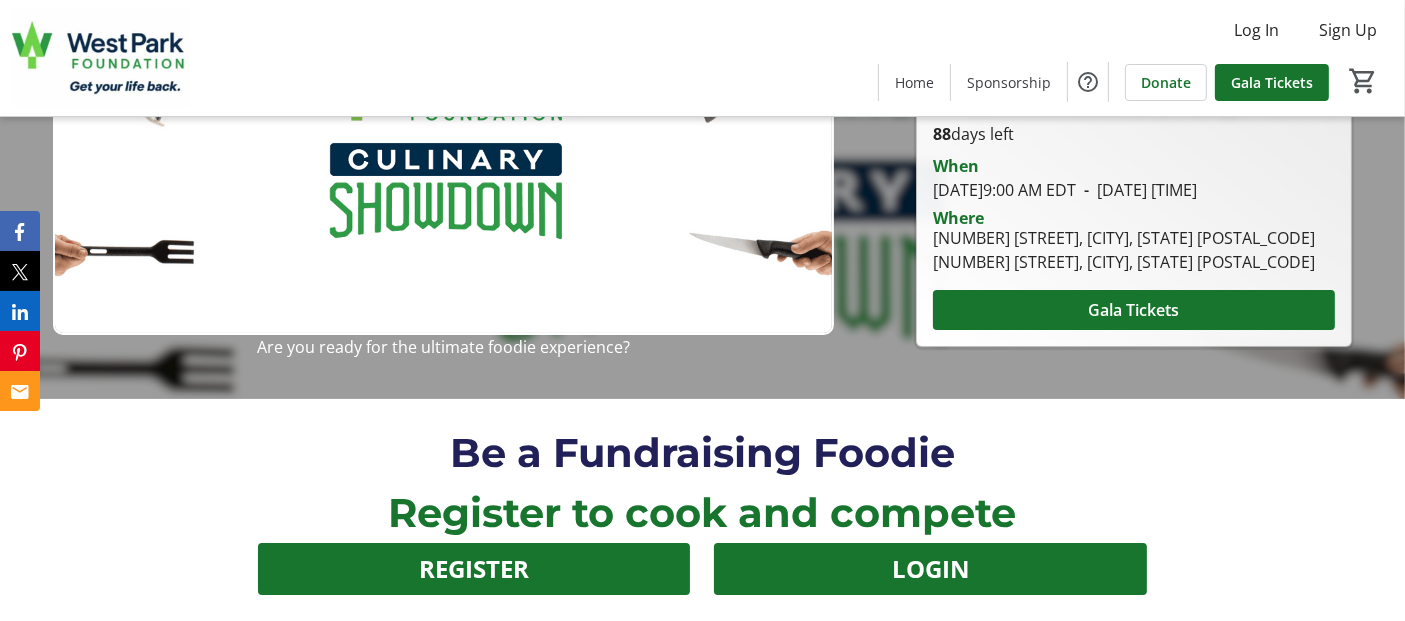 scroll, scrollTop: 0, scrollLeft: 0, axis: both 